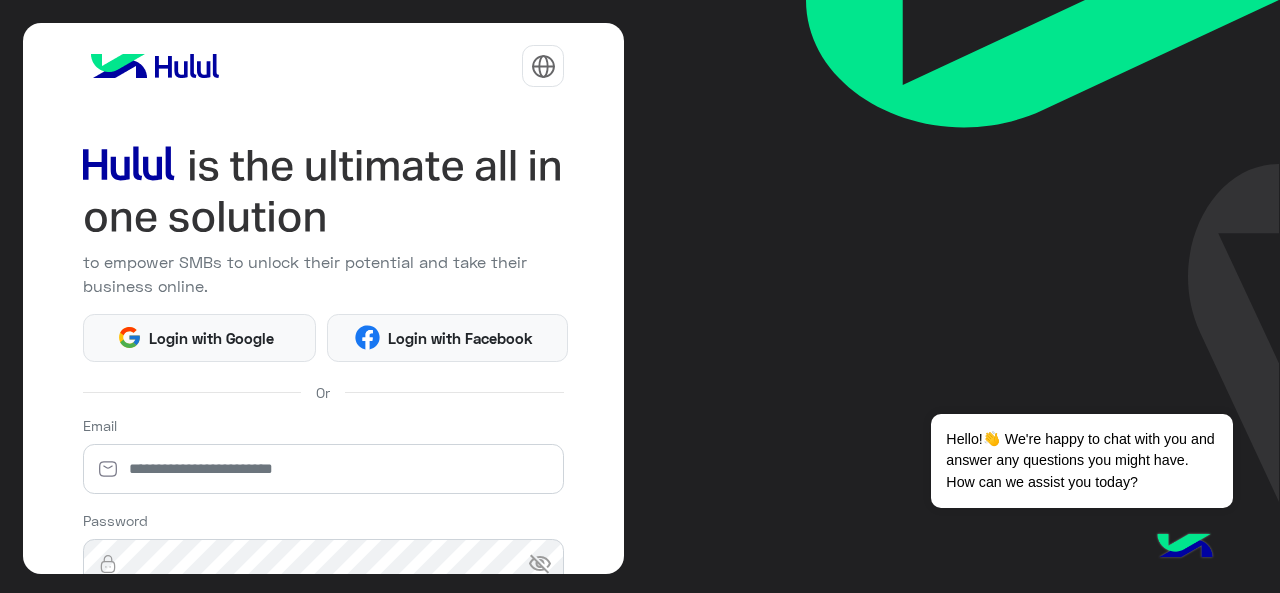 click on "to empower SMBs to unlock their potential and take their business online. Login with Google Login with Facebook Or Email  Password  visibility_off   Forgot Password?   Login  By registering, you accept our  Terms of use  and  Privacy Policy   If you don’t have an account  Sign Up
Dismiss ✕ Hello!👋 We're happy to chat with you and answer any questions you might have. How can we assist you today?" at bounding box center [640, 296] 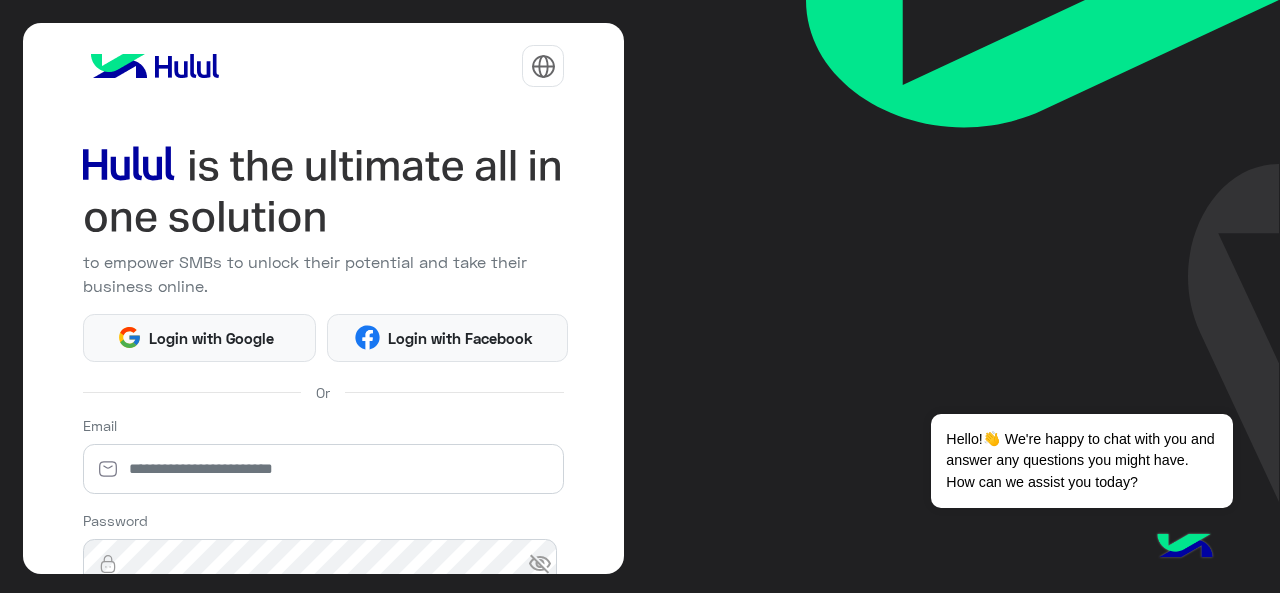 scroll, scrollTop: 0, scrollLeft: 0, axis: both 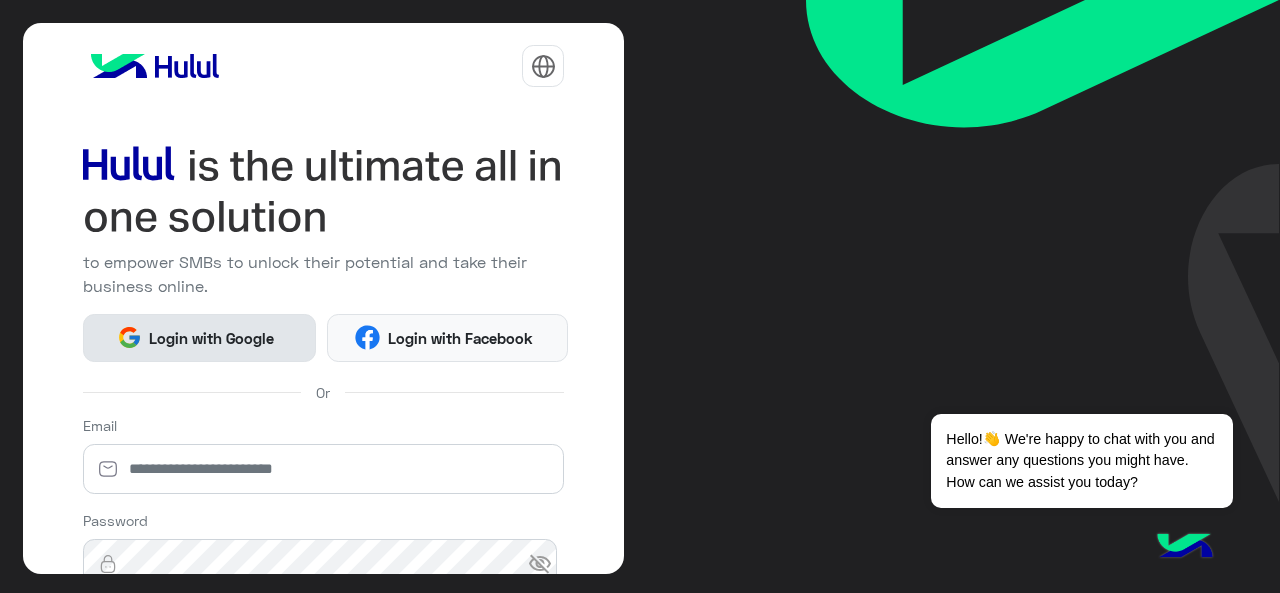 click on "Login with Google" 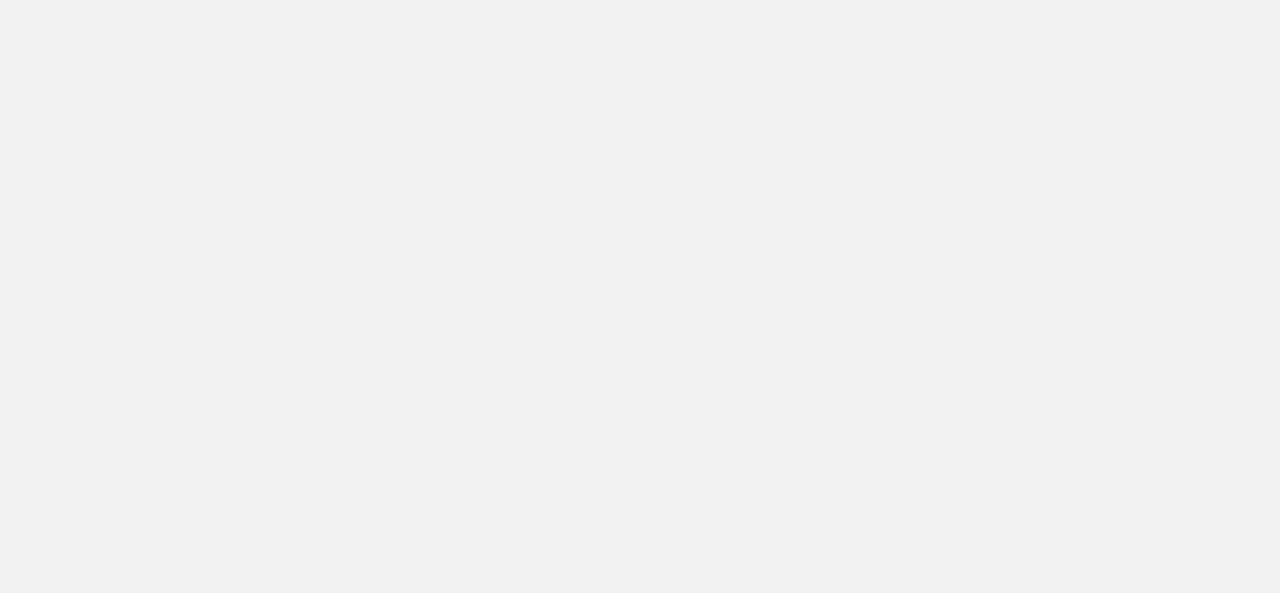 scroll, scrollTop: 0, scrollLeft: 0, axis: both 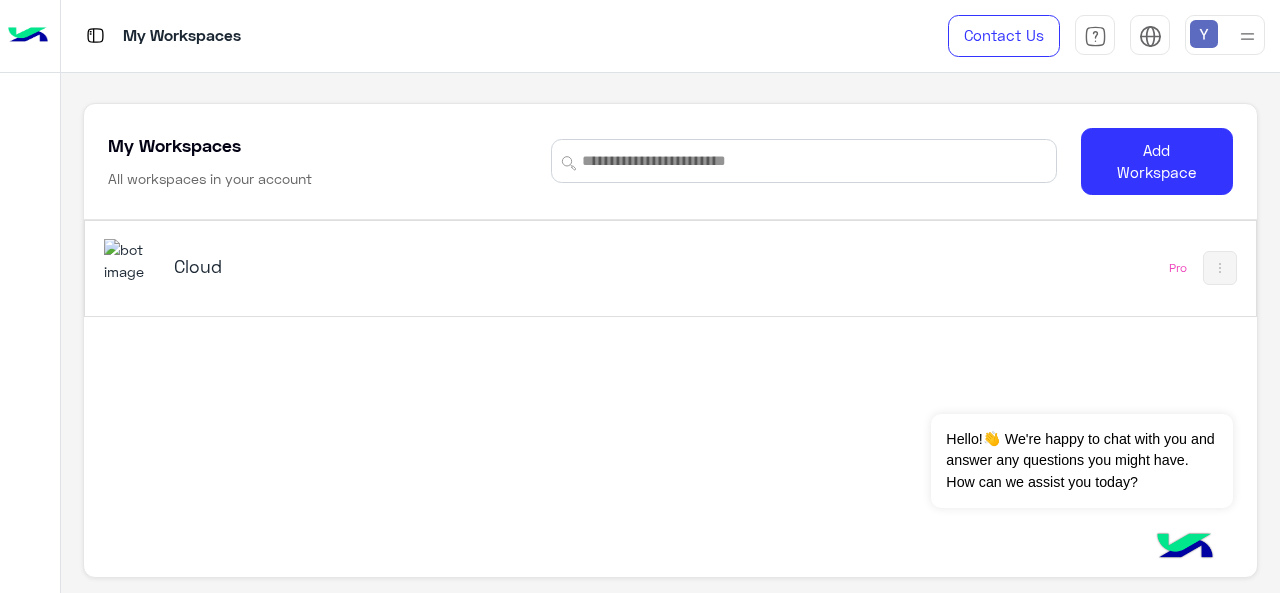 click on "Cloud" at bounding box center (378, 266) 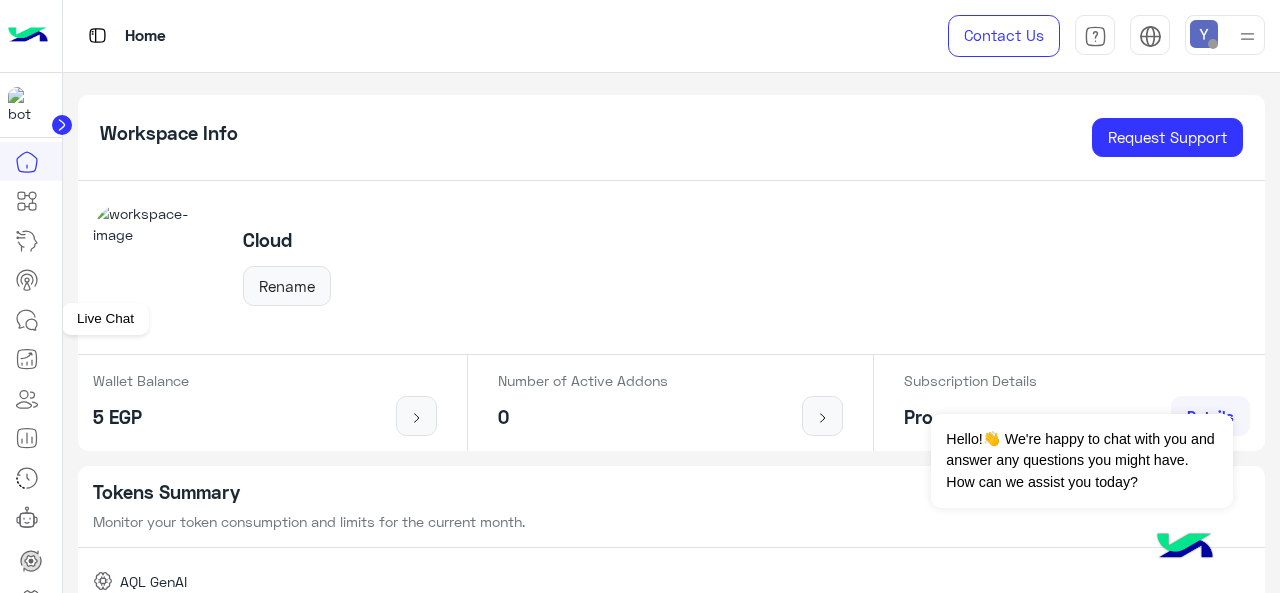 click 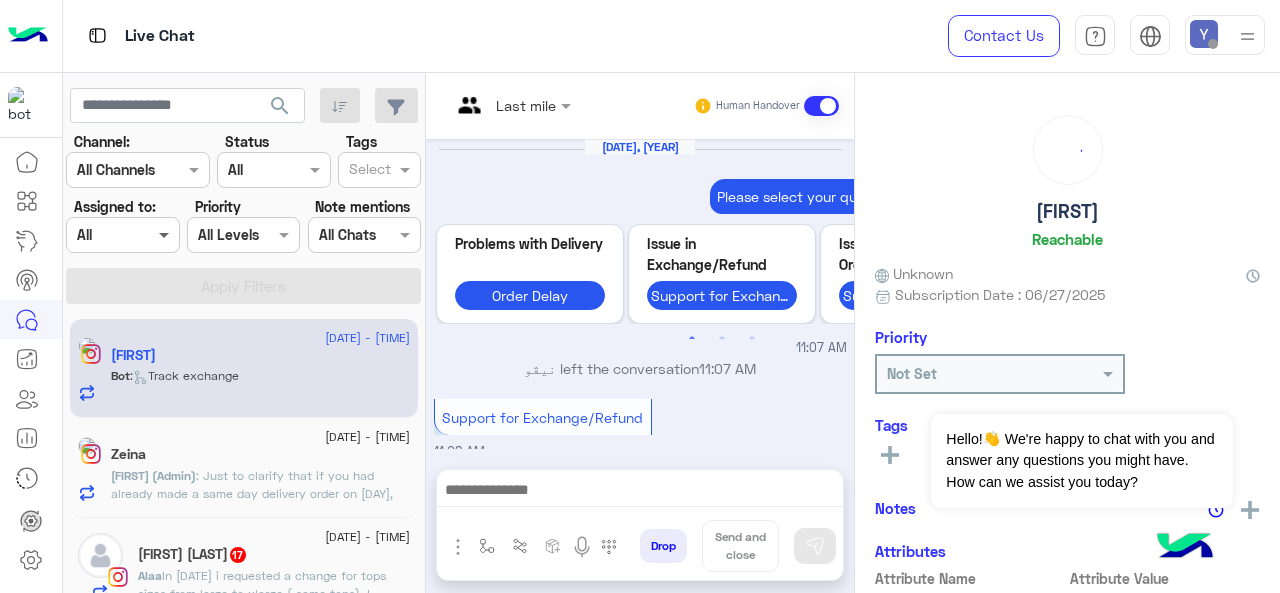 scroll, scrollTop: 957, scrollLeft: 0, axis: vertical 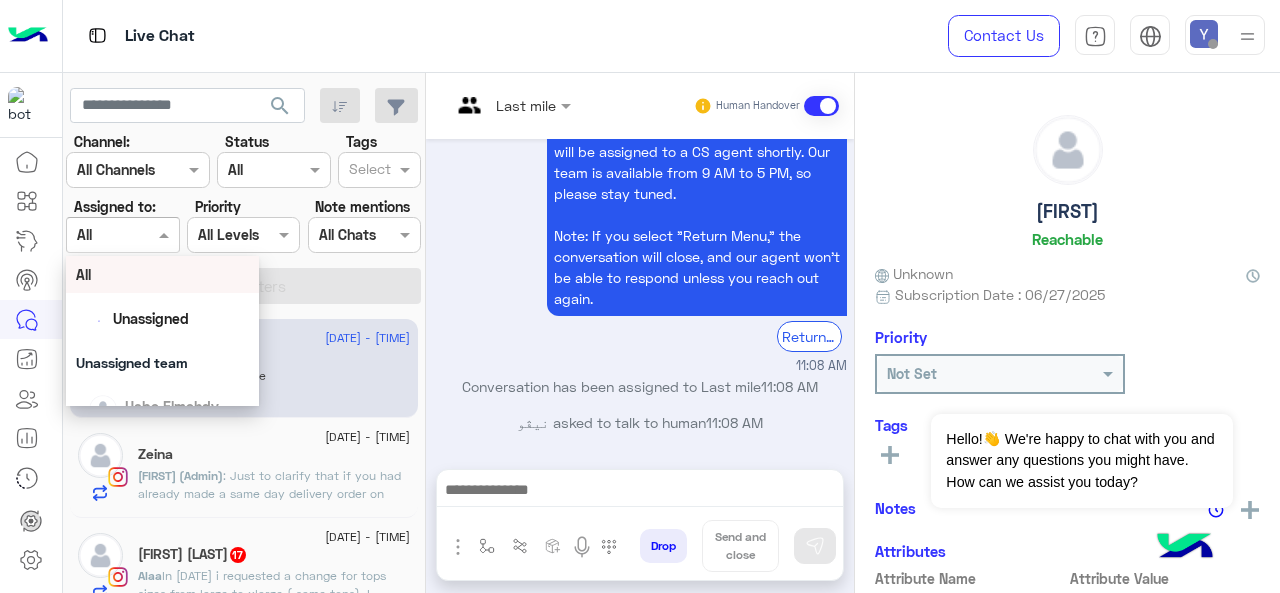 click at bounding box center (166, 234) 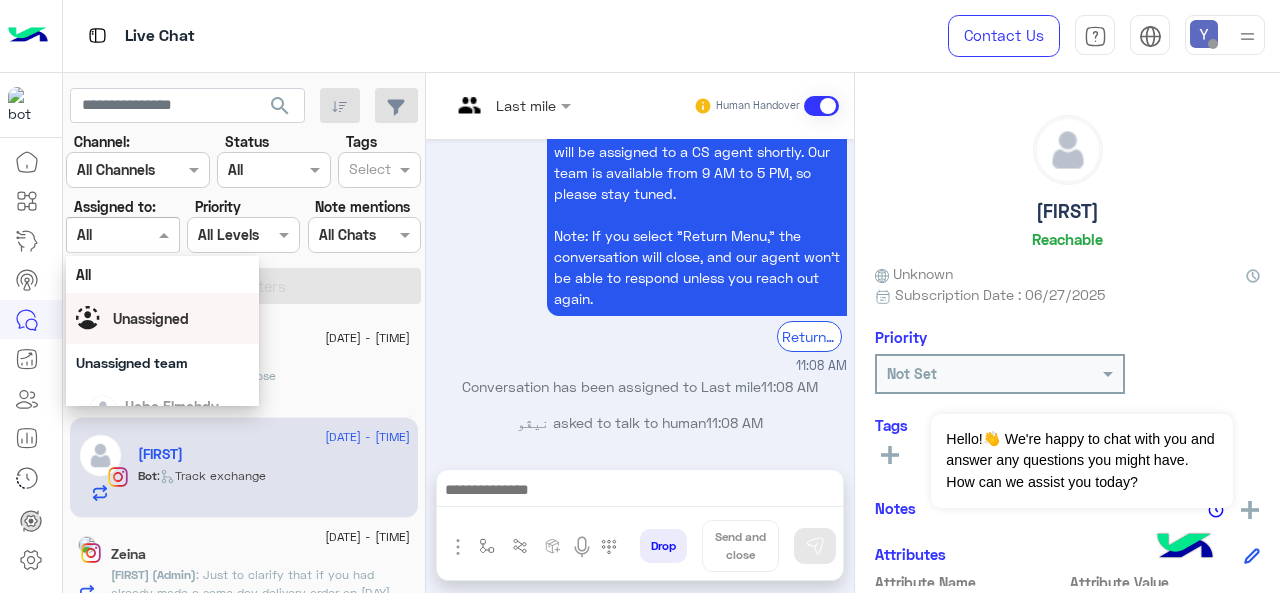 click on "Unassigned" at bounding box center [151, 318] 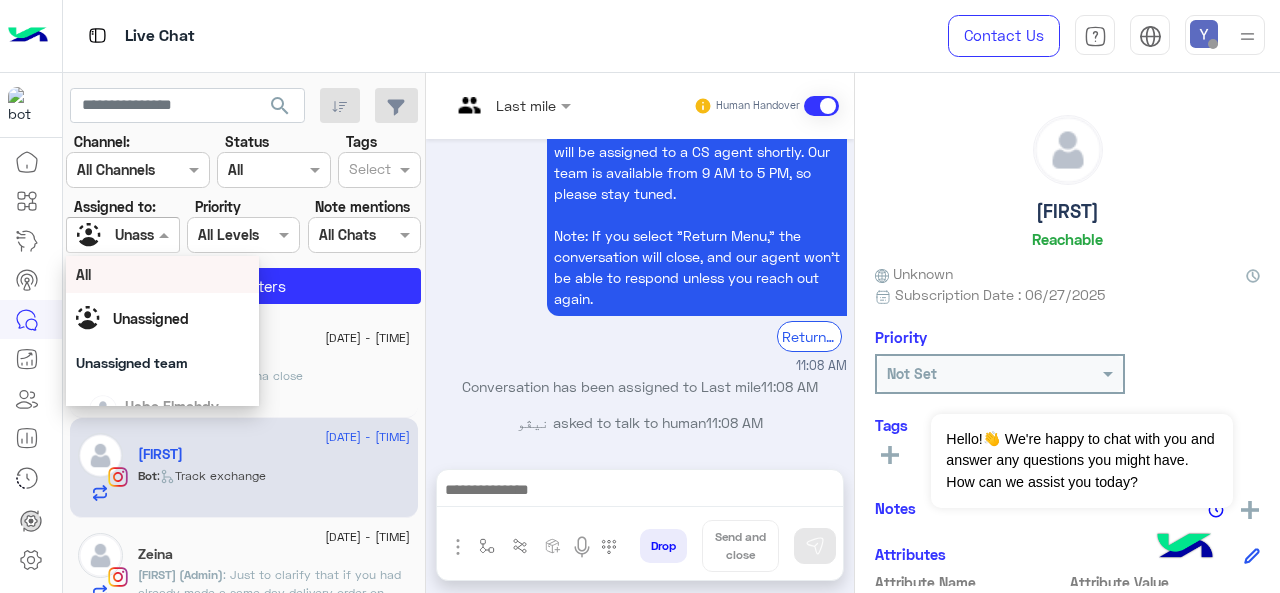 click on "Unassigned" at bounding box center (115, 235) 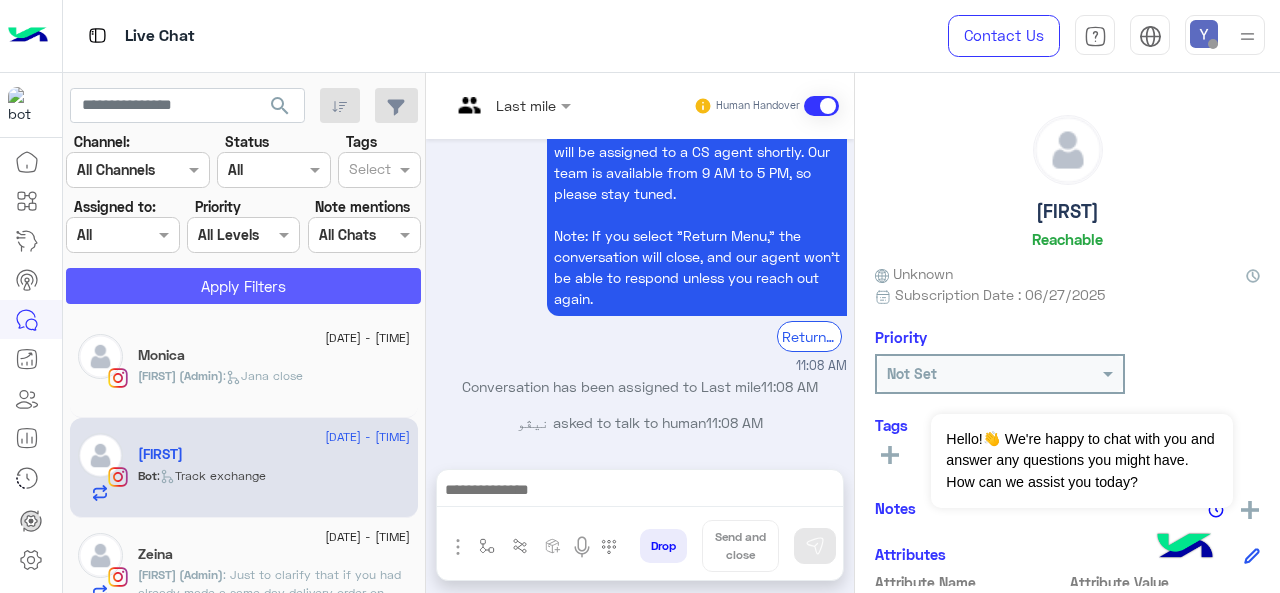 click on "Apply Filters" 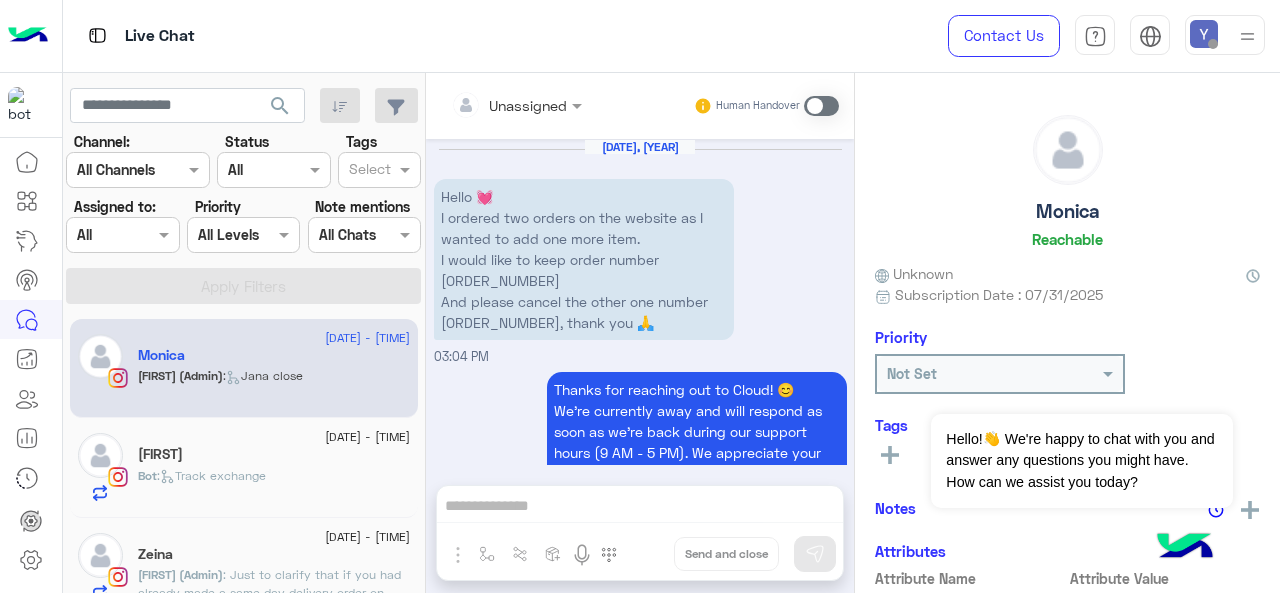 scroll, scrollTop: 842, scrollLeft: 0, axis: vertical 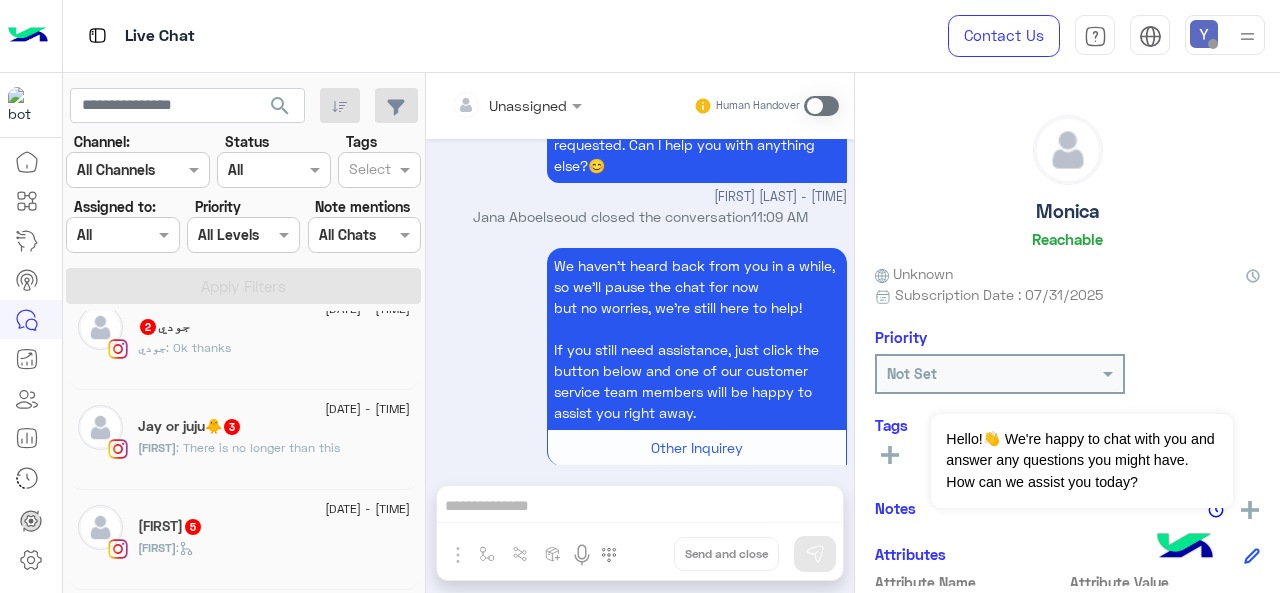 click on ": There is no longer than this" 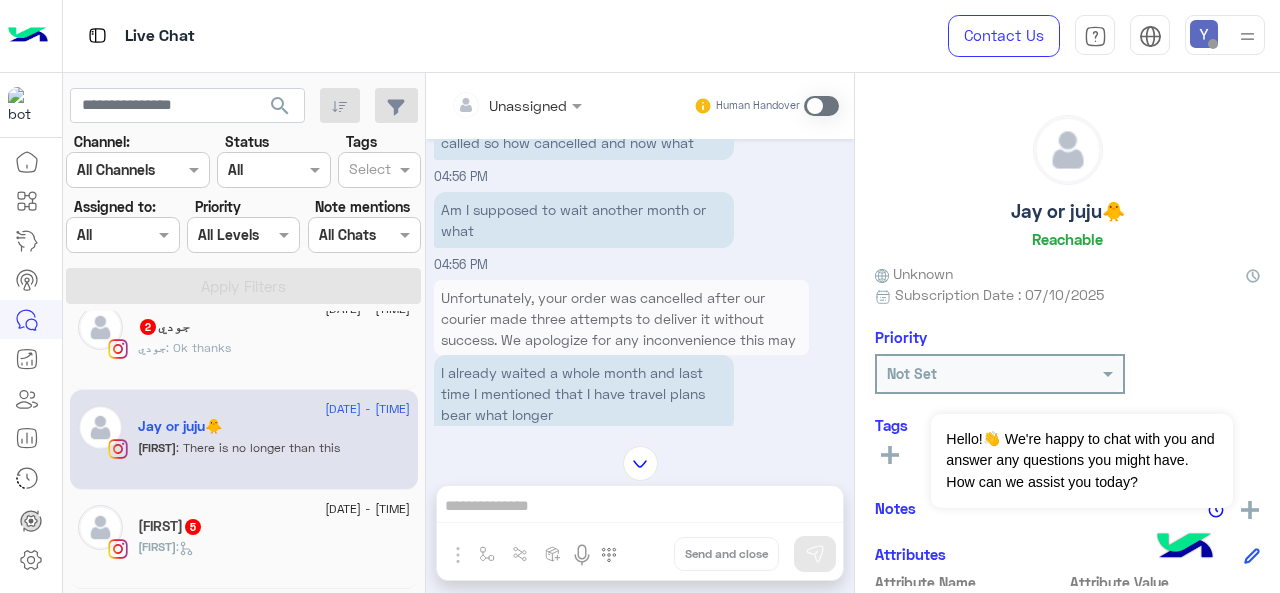 scroll, scrollTop: 1076, scrollLeft: 0, axis: vertical 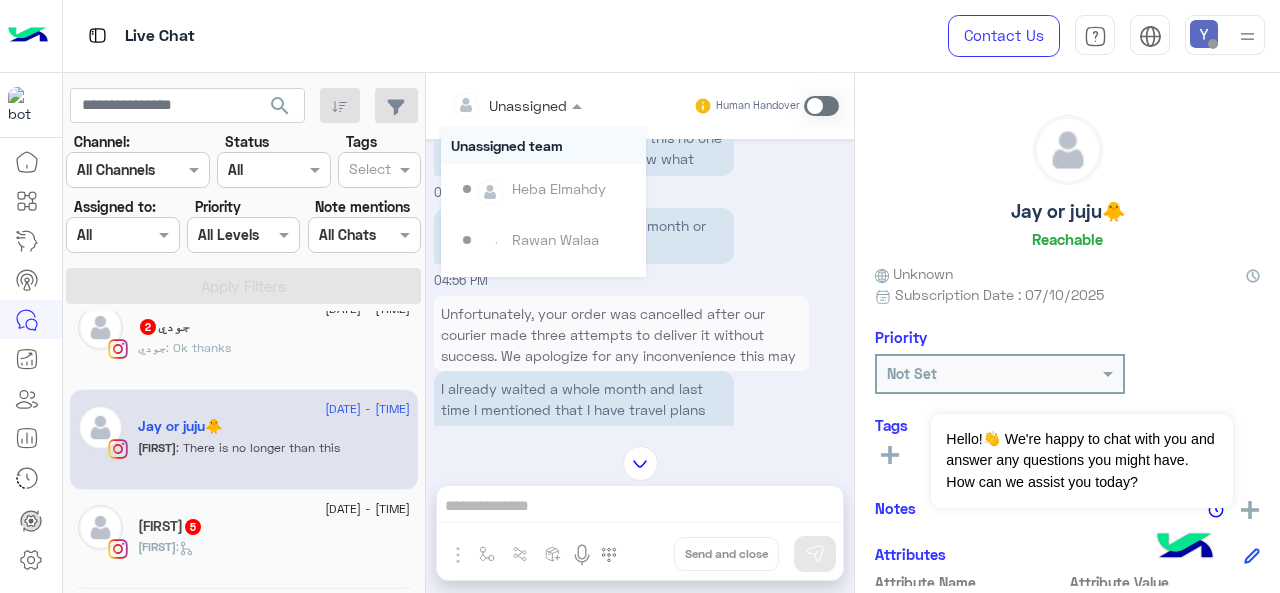 click on "Unassigned" at bounding box center [528, 105] 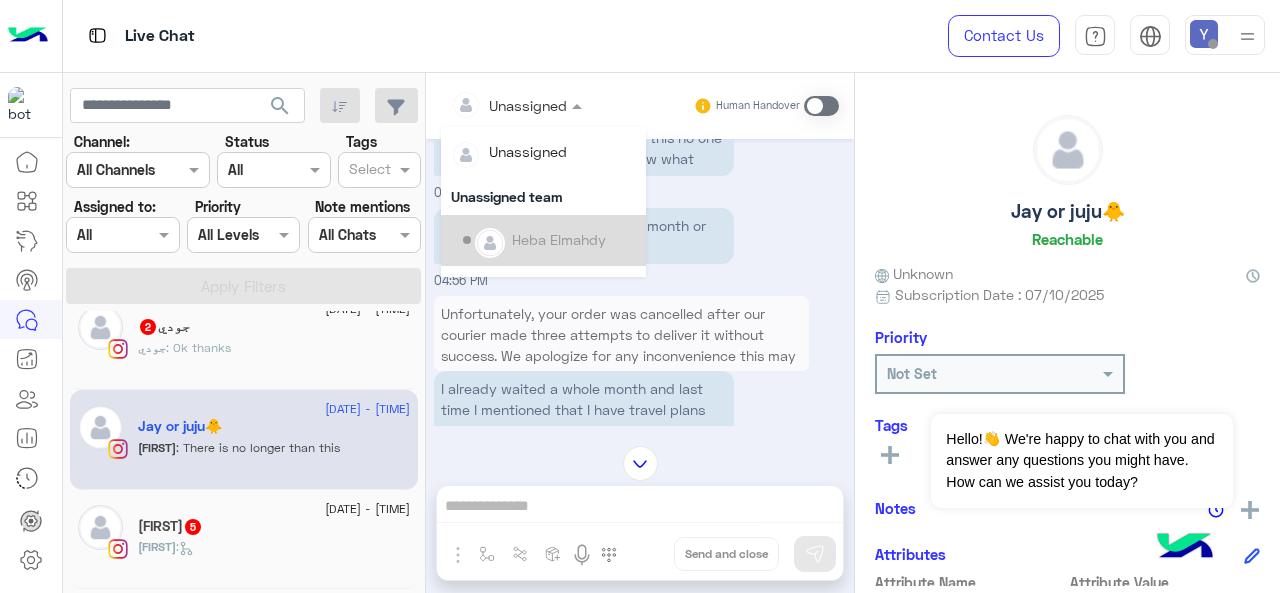 scroll, scrollTop: 354, scrollLeft: 0, axis: vertical 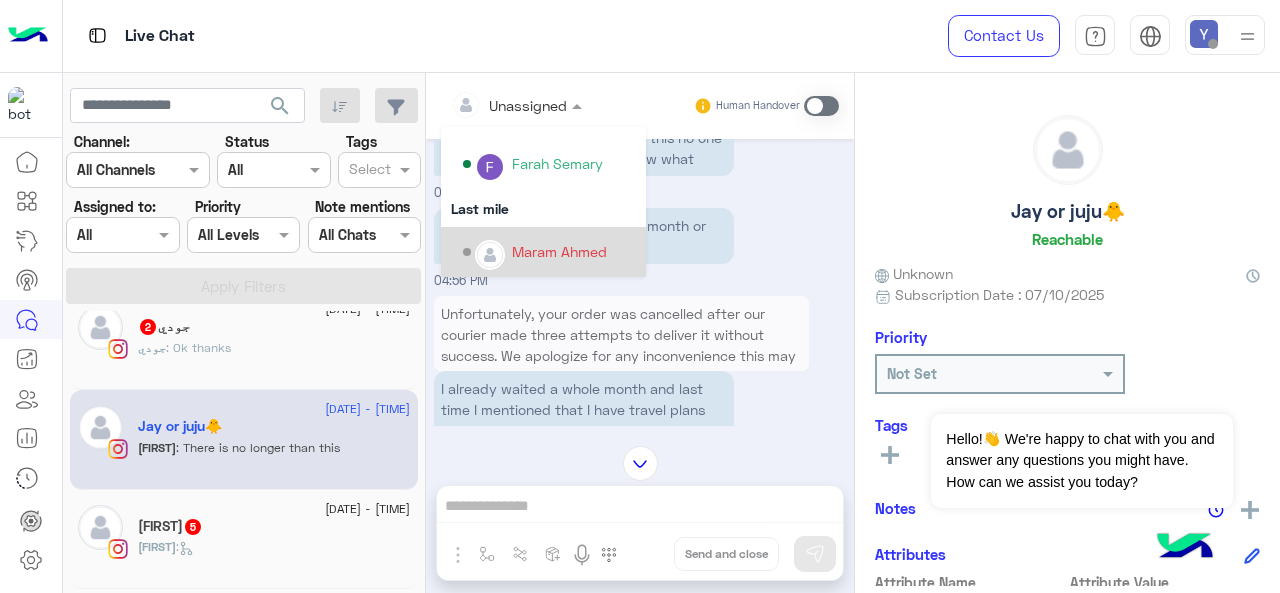click on "Maram Ahmed" at bounding box center [549, 252] 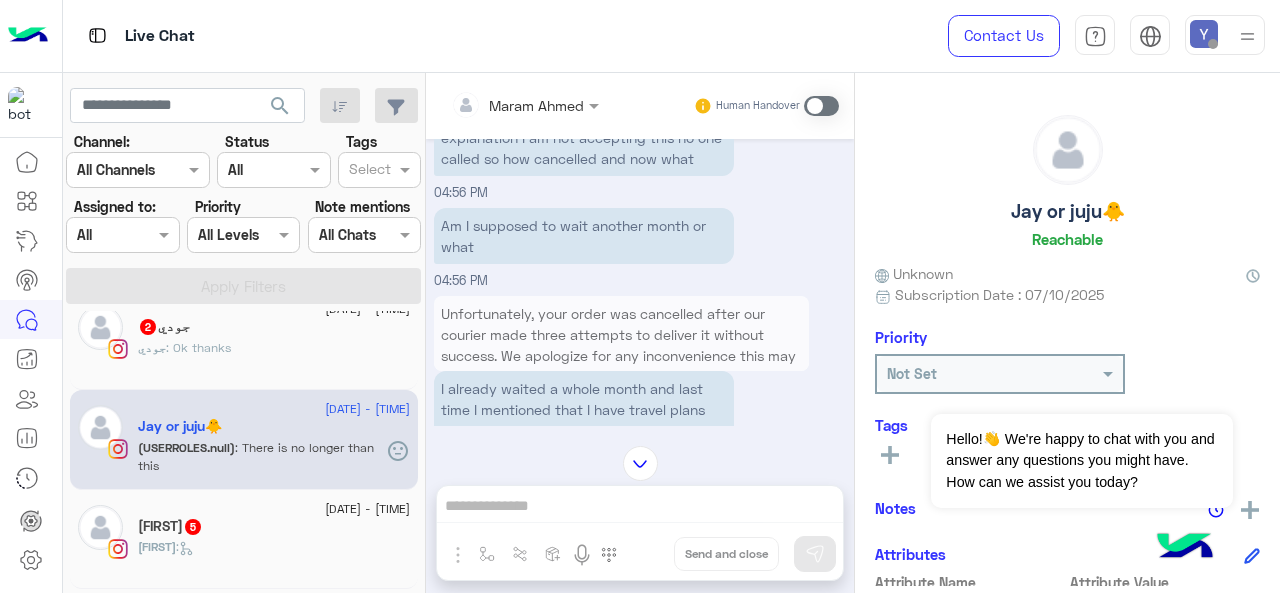 scroll, scrollTop: 1377, scrollLeft: 0, axis: vertical 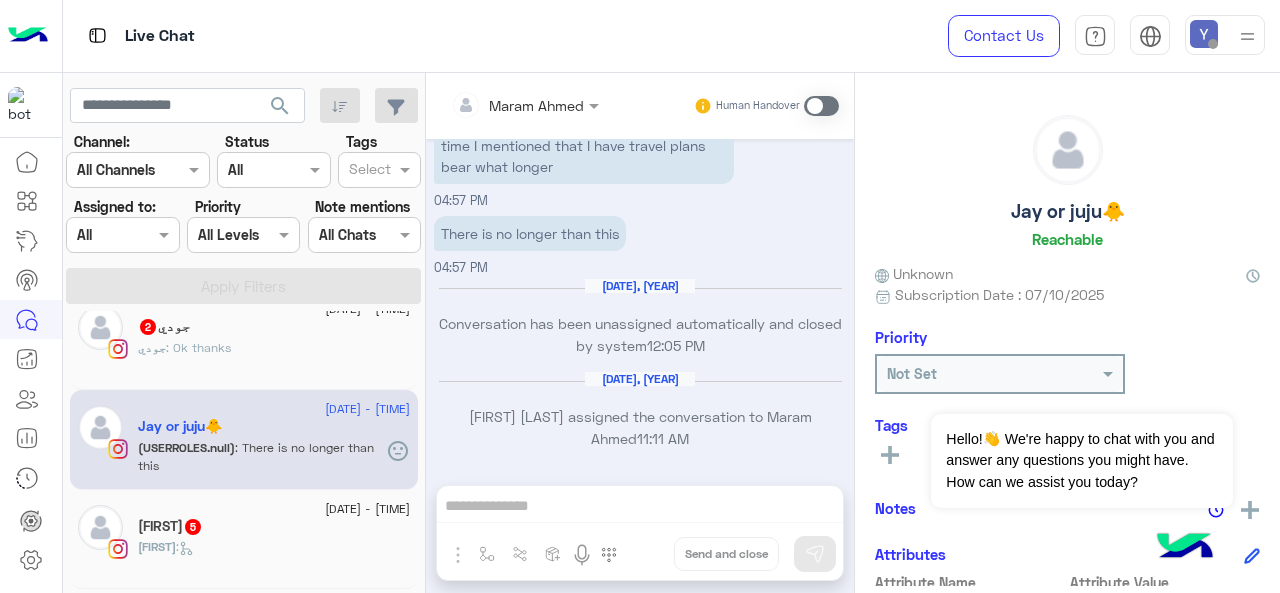 click at bounding box center [821, 106] 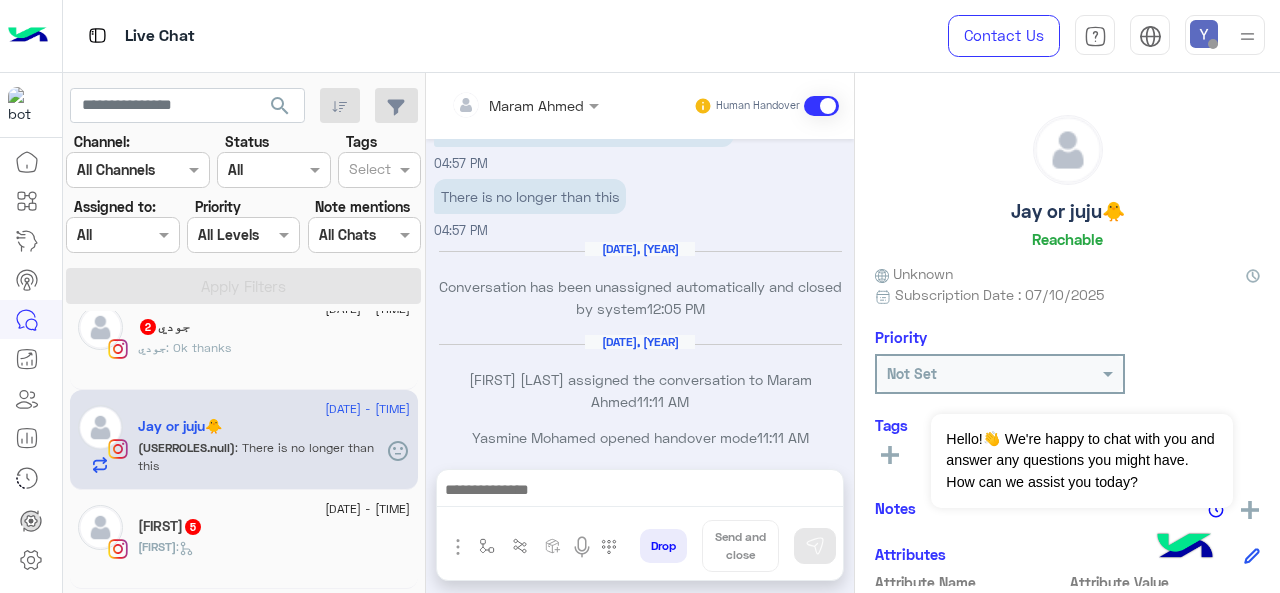 scroll, scrollTop: 1429, scrollLeft: 0, axis: vertical 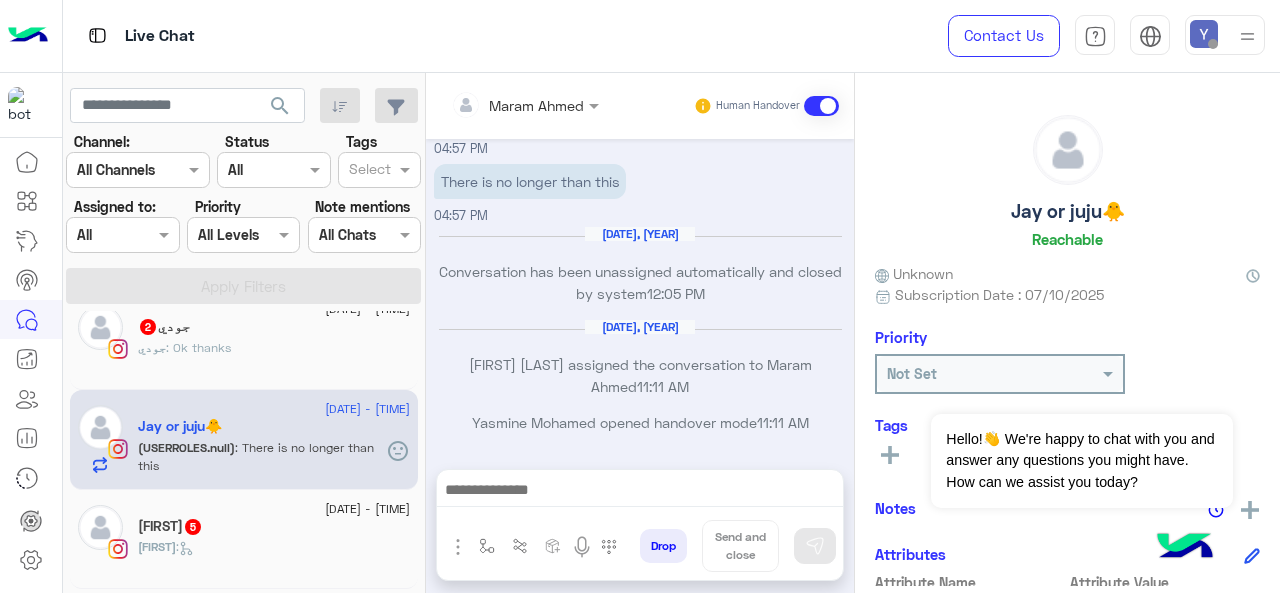 click at bounding box center (525, 104) 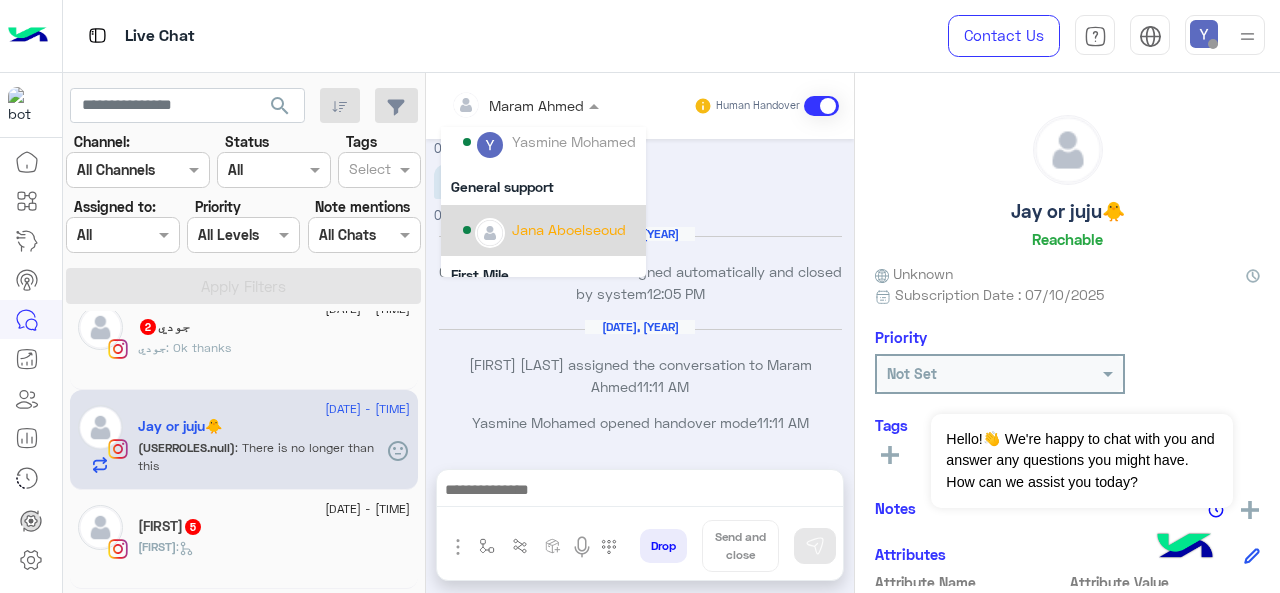scroll, scrollTop: 354, scrollLeft: 0, axis: vertical 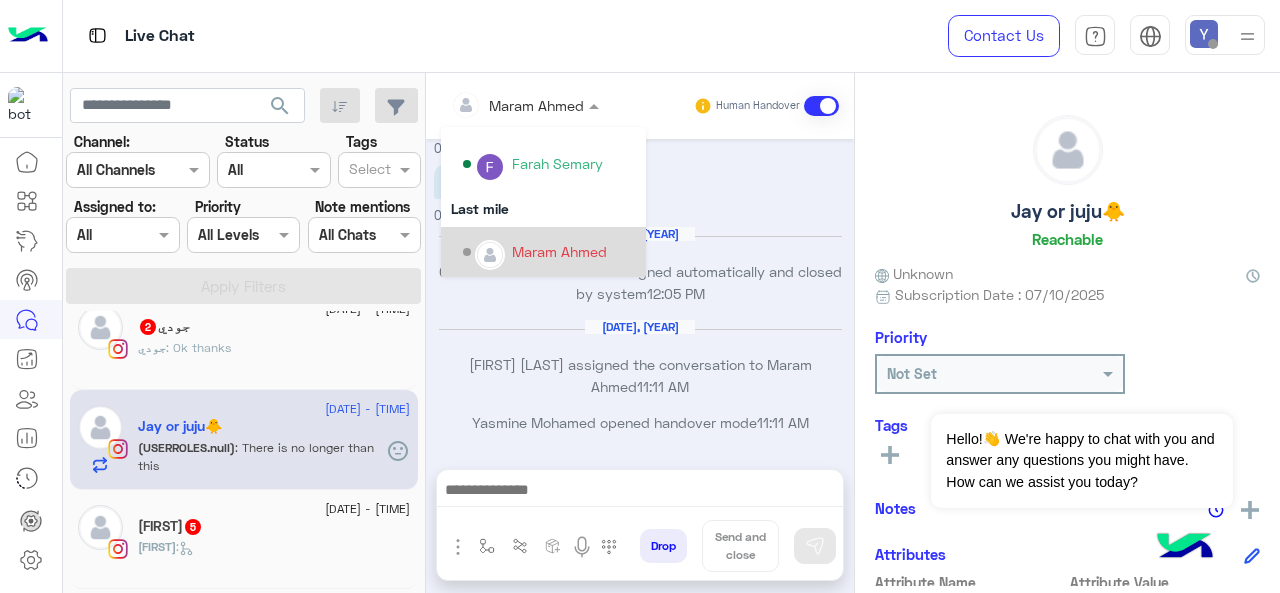 click on "Maram Ahmed" at bounding box center [559, 251] 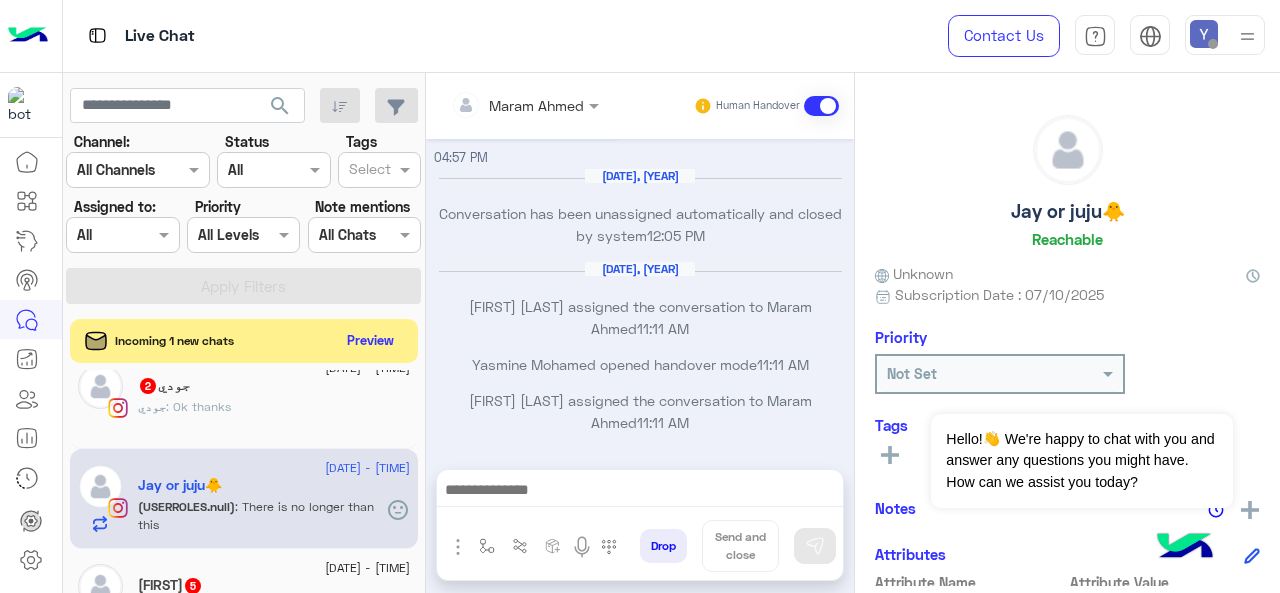 scroll, scrollTop: 1486, scrollLeft: 0, axis: vertical 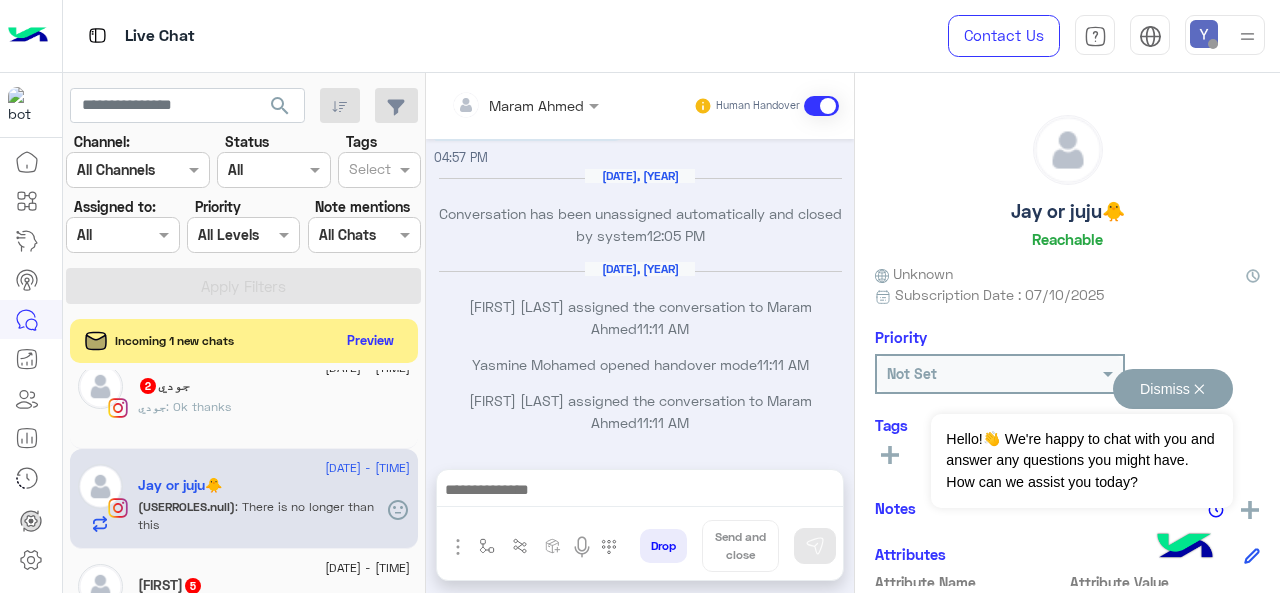 click on "Dismiss ✕ Hello!👋 We're happy to chat with you and answer any questions you might have. How can we assist you today?" at bounding box center (1081, 438) 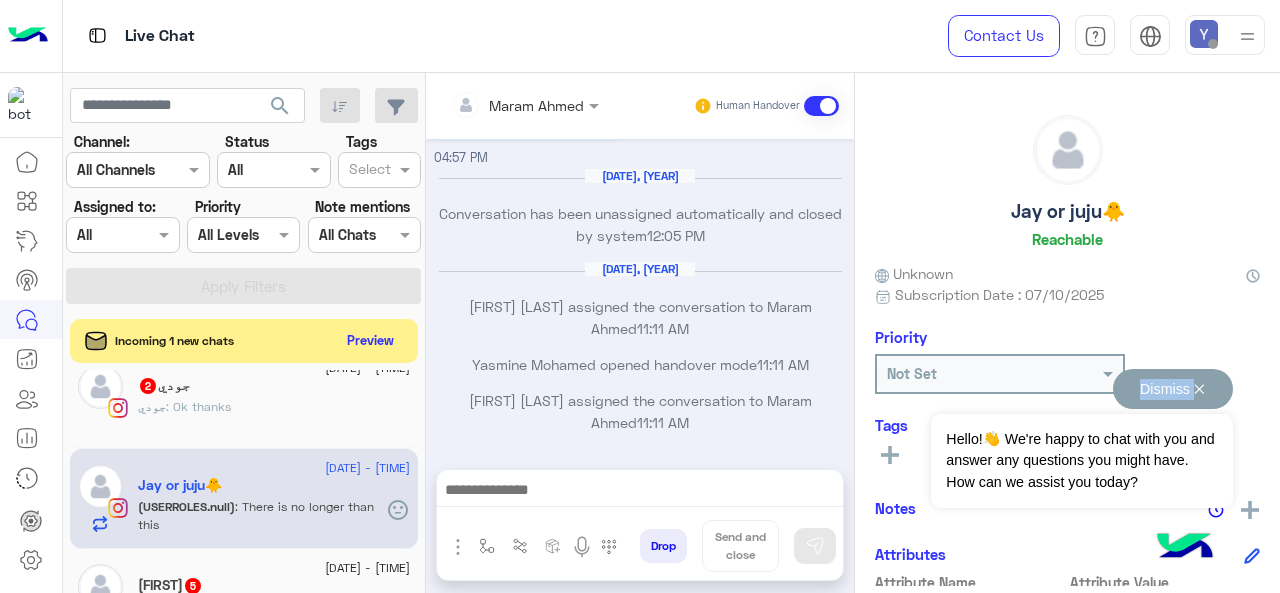 click on "Dismiss ✕ Hello!👋 We're happy to chat with you and answer any questions you might have. How can we assist you today?" at bounding box center (1081, 438) 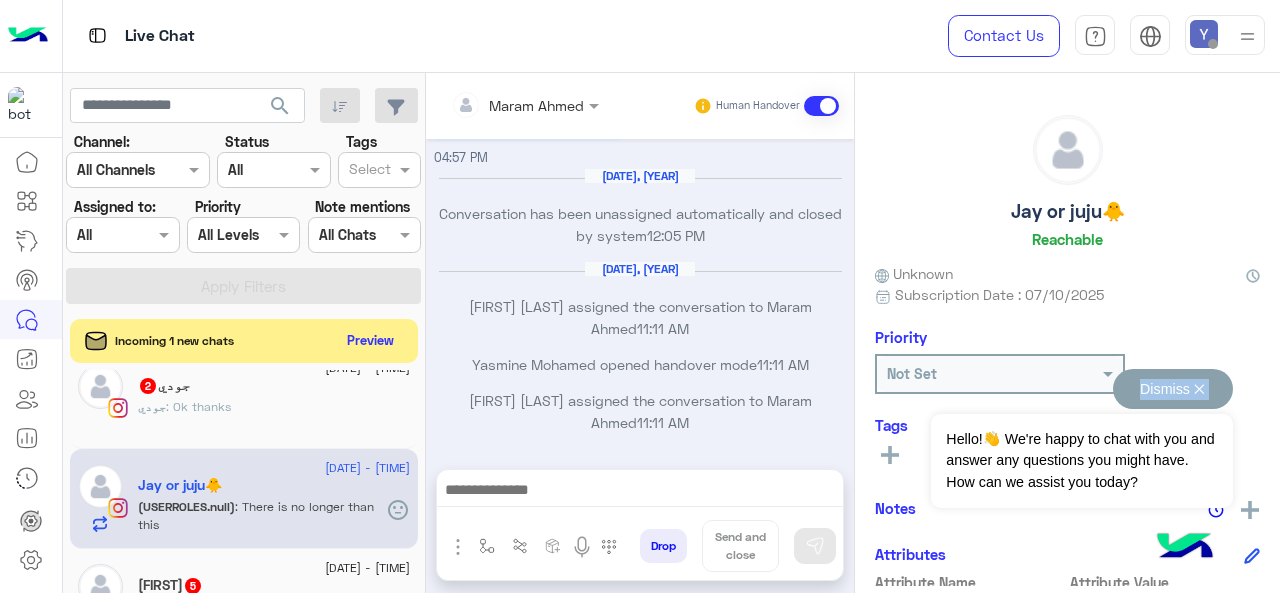 click on "Dismiss ✕ Hello!👋 We're happy to chat with you and answer any questions you might have. How can we assist you today?" at bounding box center [1081, 438] 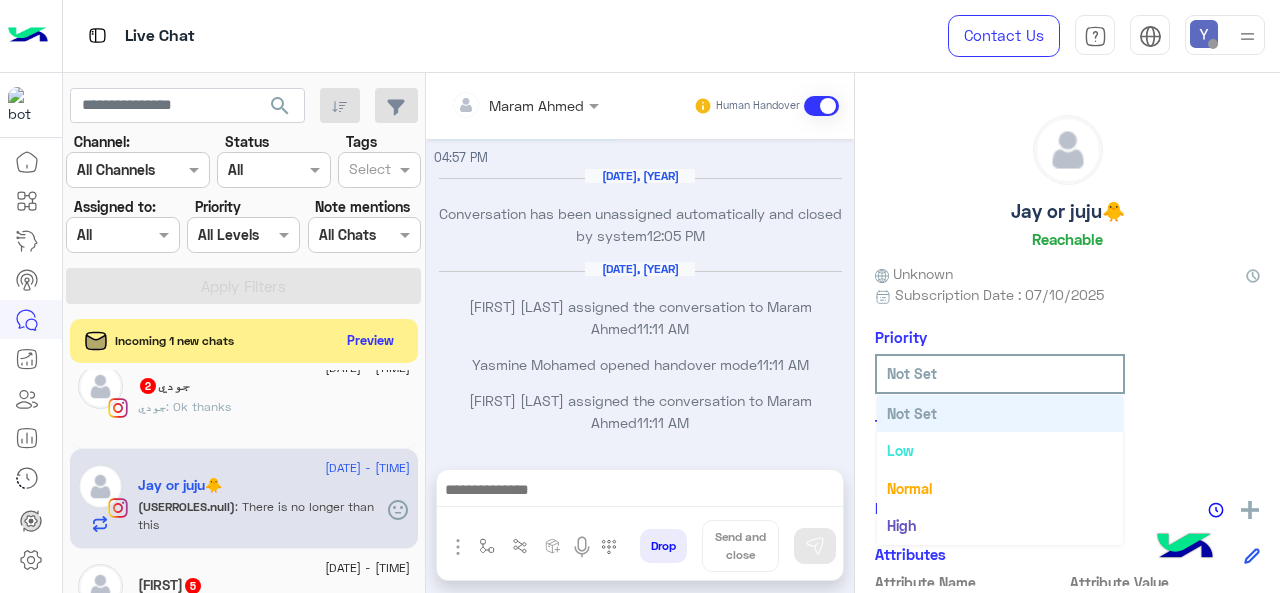 click 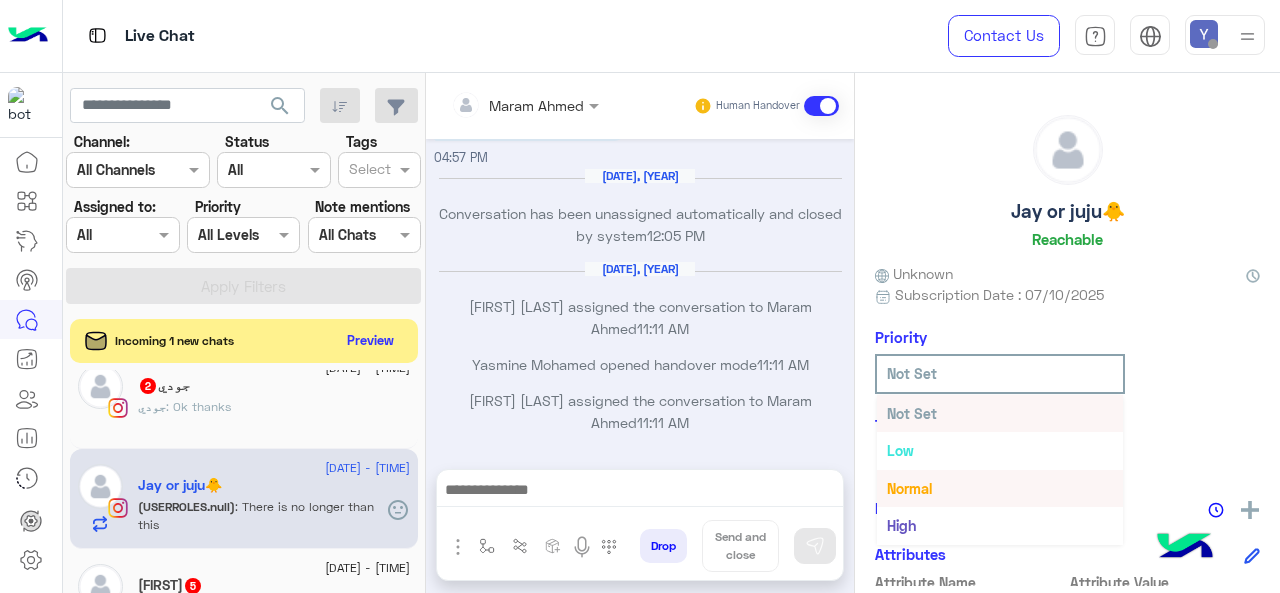 scroll, scrollTop: 36, scrollLeft: 0, axis: vertical 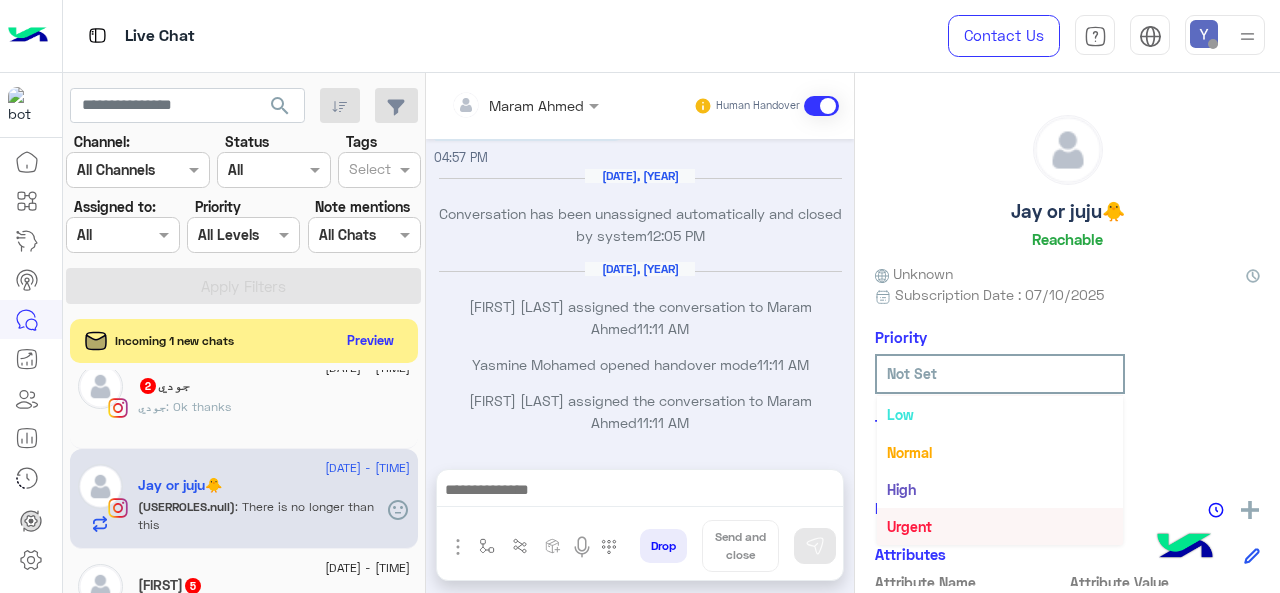 click on "Urgent" at bounding box center [1000, 526] 